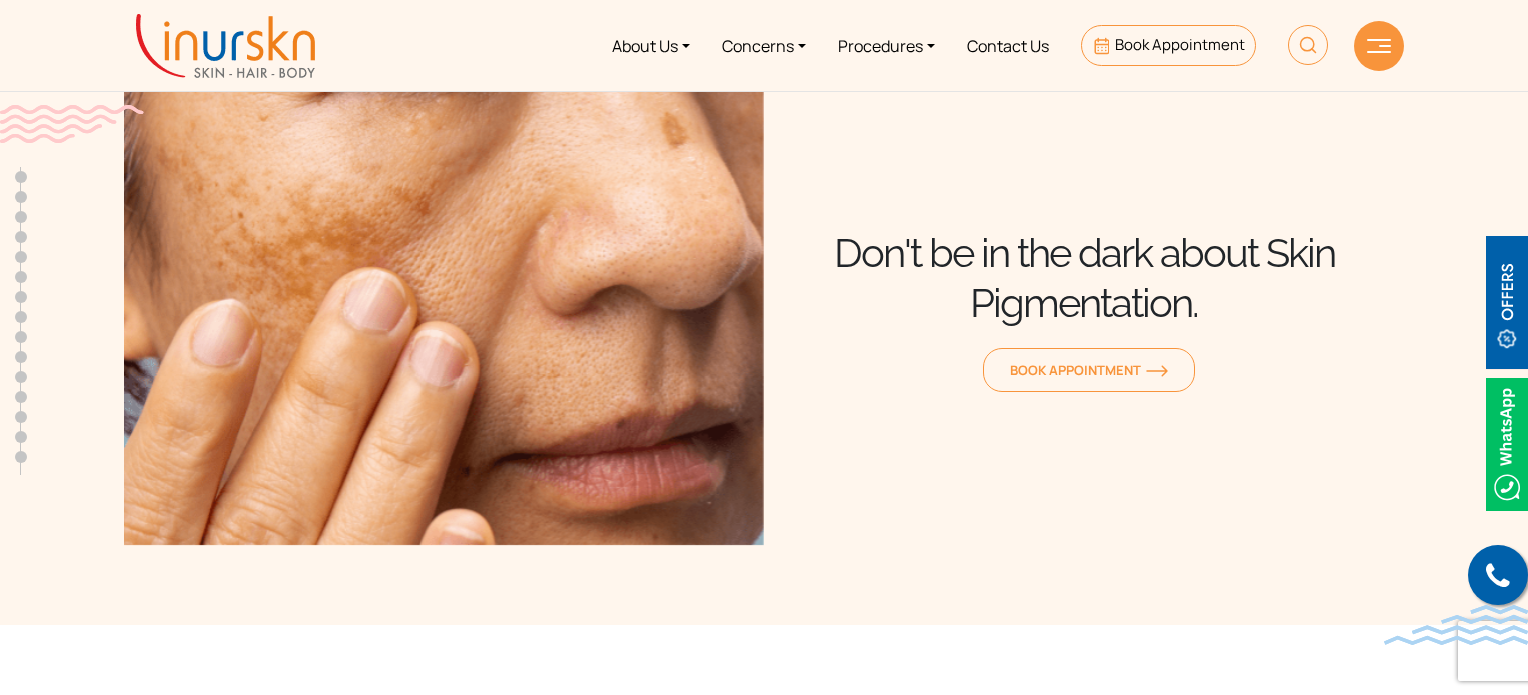 scroll, scrollTop: 0, scrollLeft: 0, axis: both 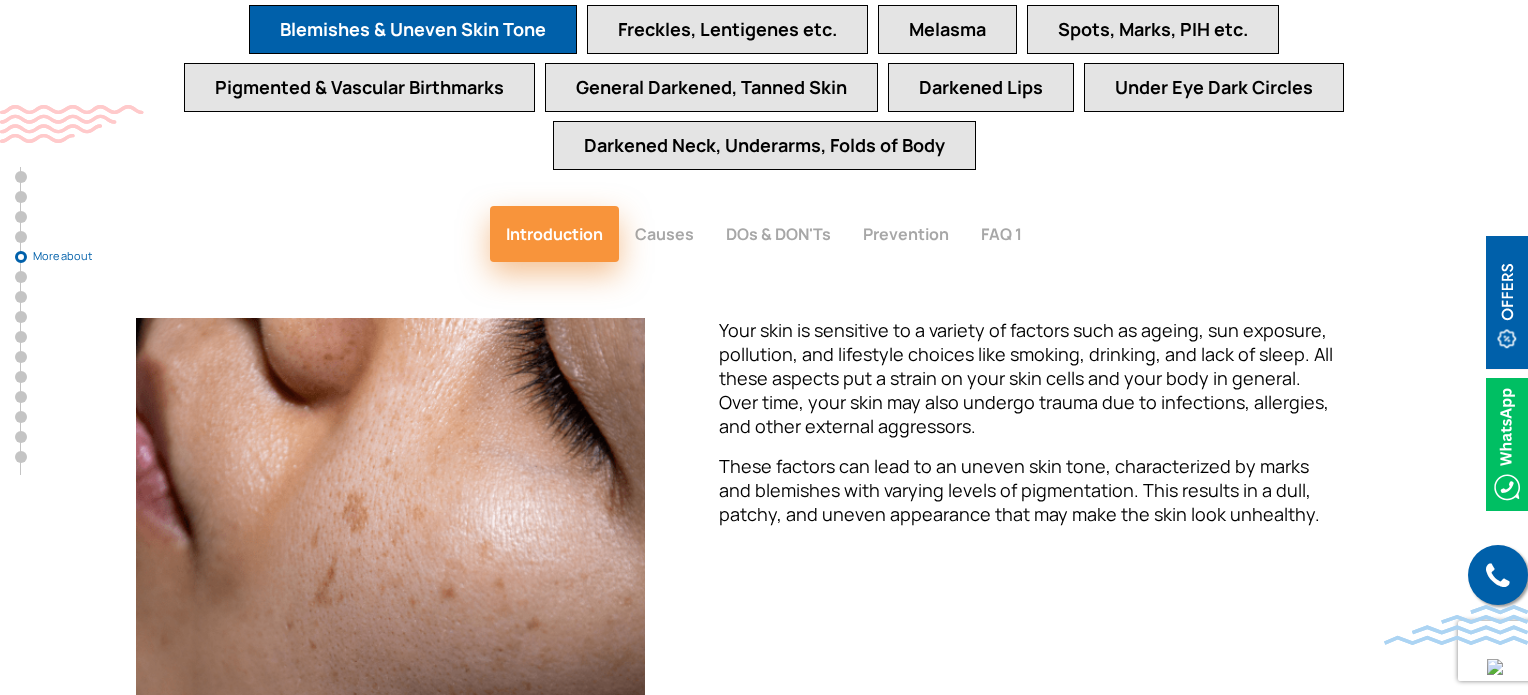 click on "Spots, Marks, PIH etc." at bounding box center (1153, 29) 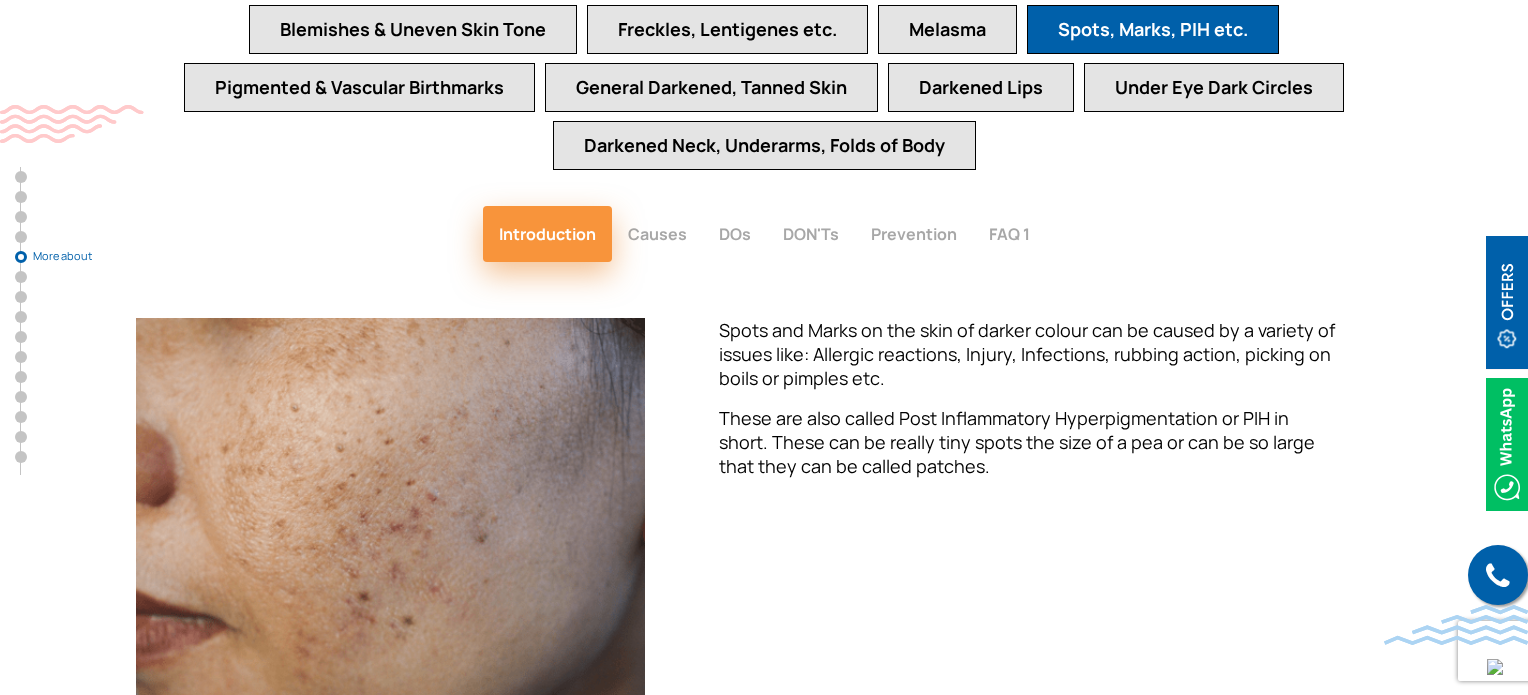 type 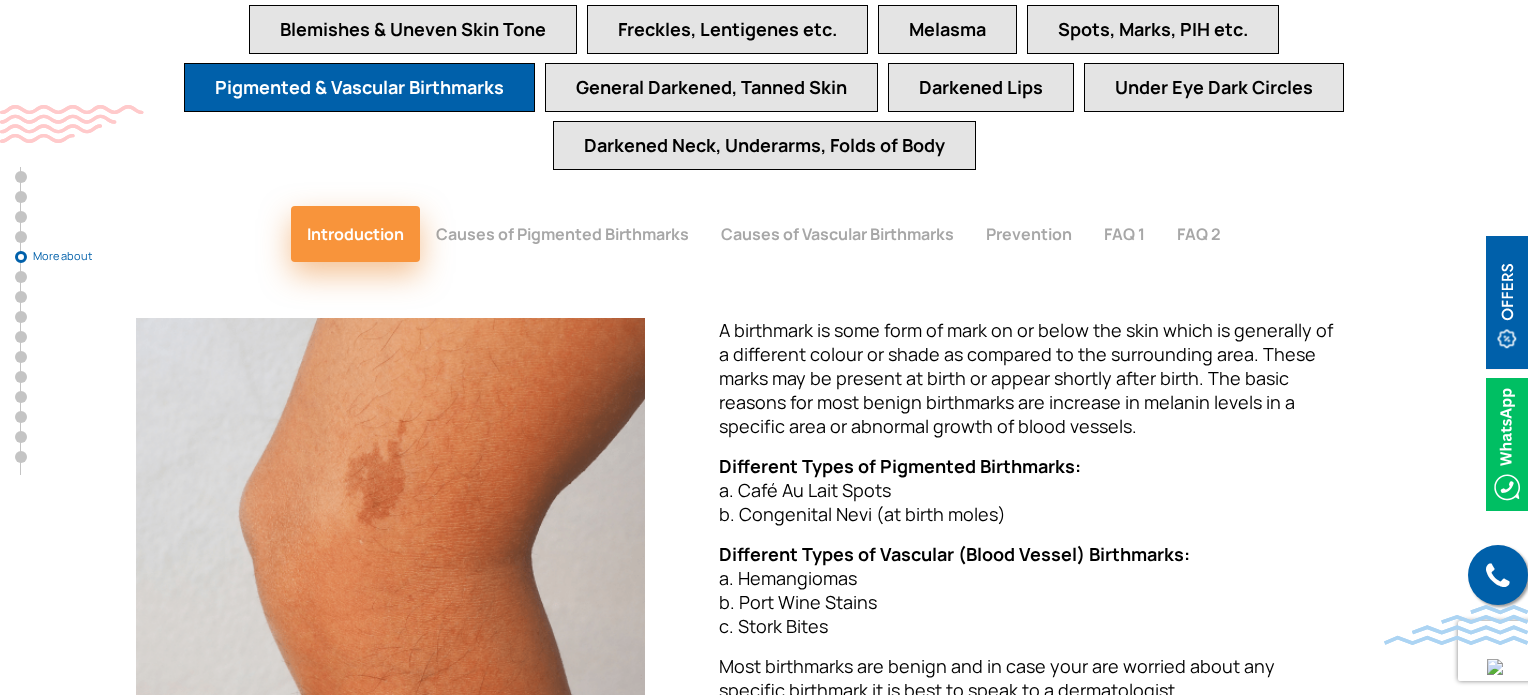 type 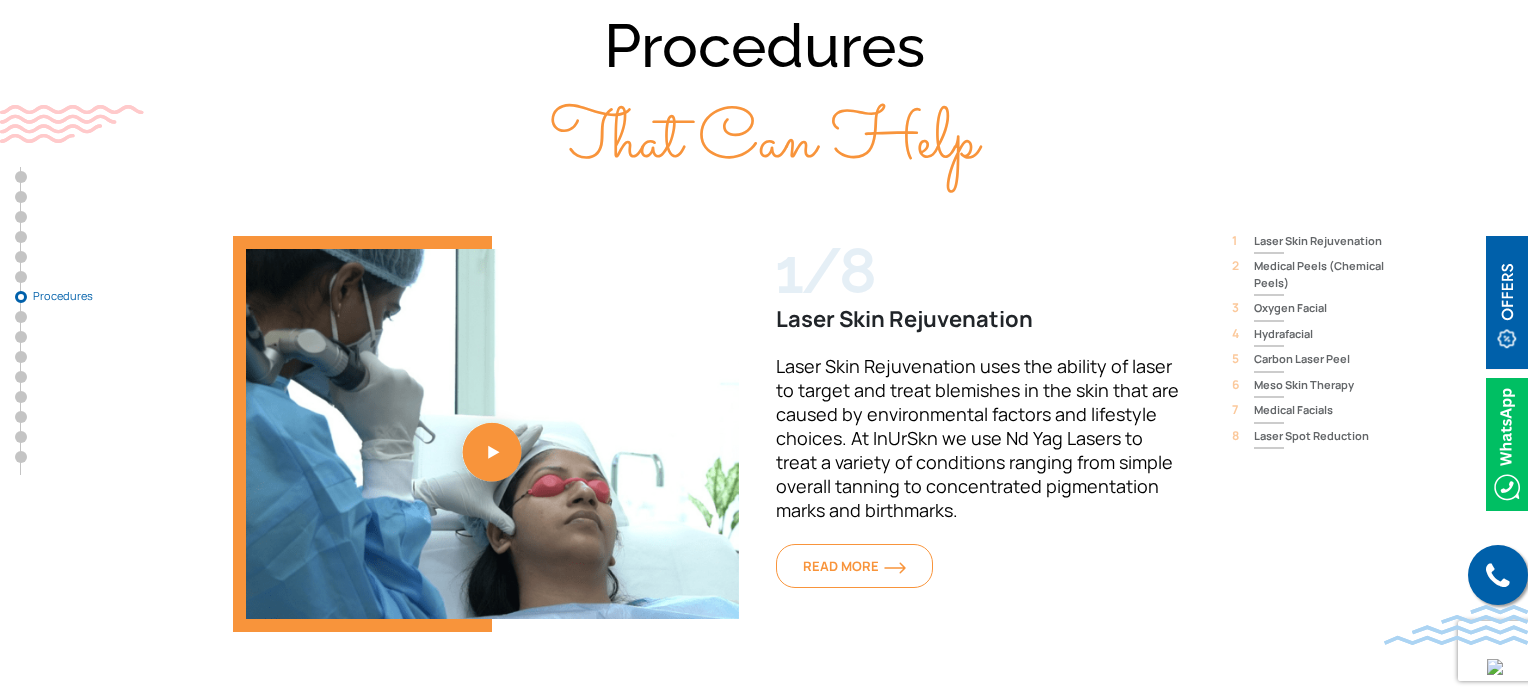 scroll, scrollTop: 6754, scrollLeft: 0, axis: vertical 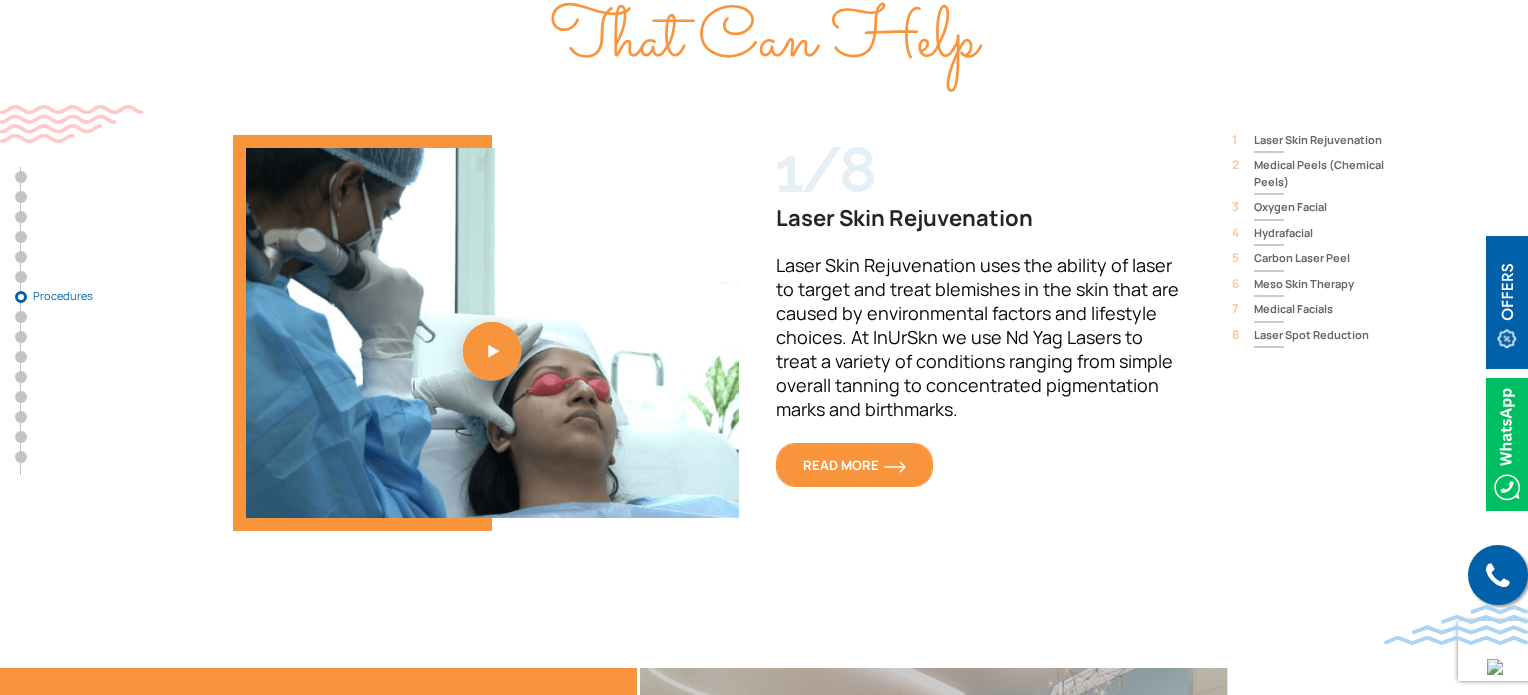 click on "READ MORE" at bounding box center [854, 465] 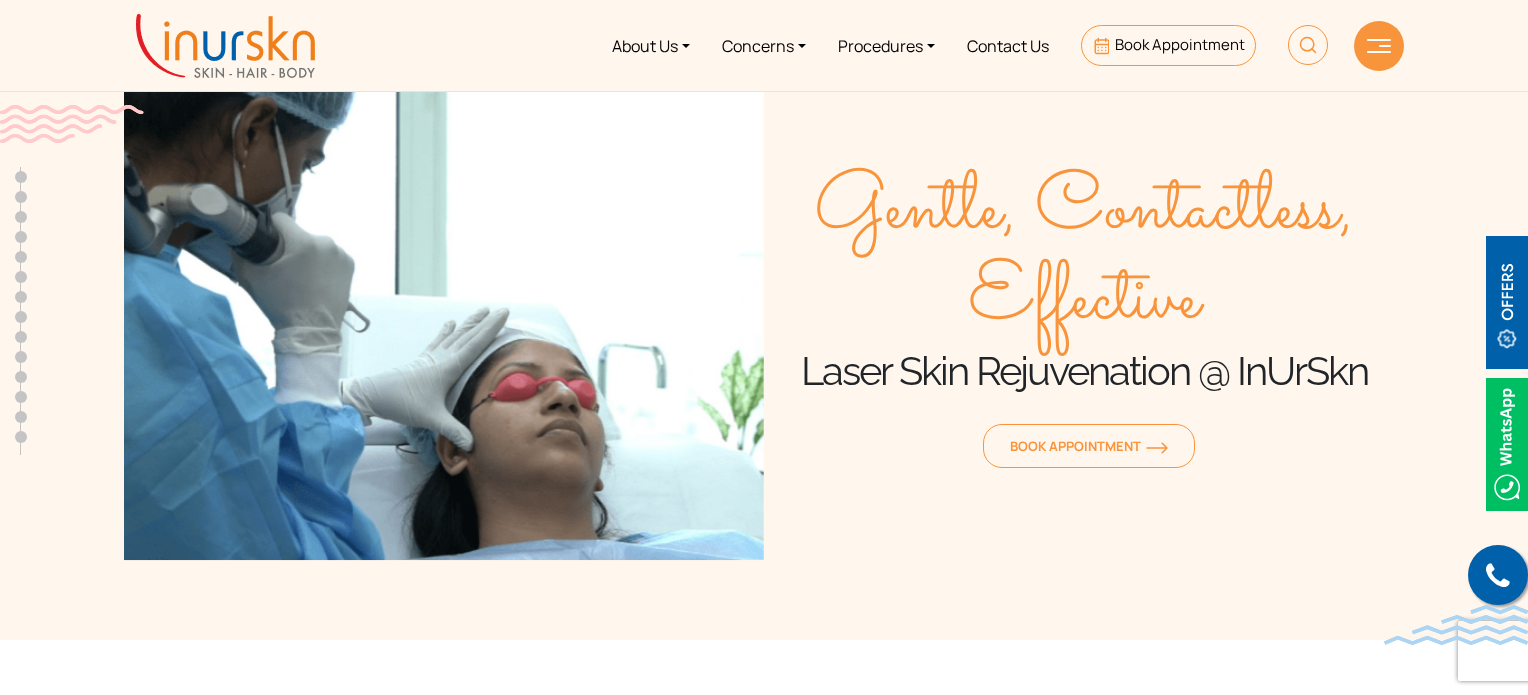 scroll, scrollTop: 0, scrollLeft: 0, axis: both 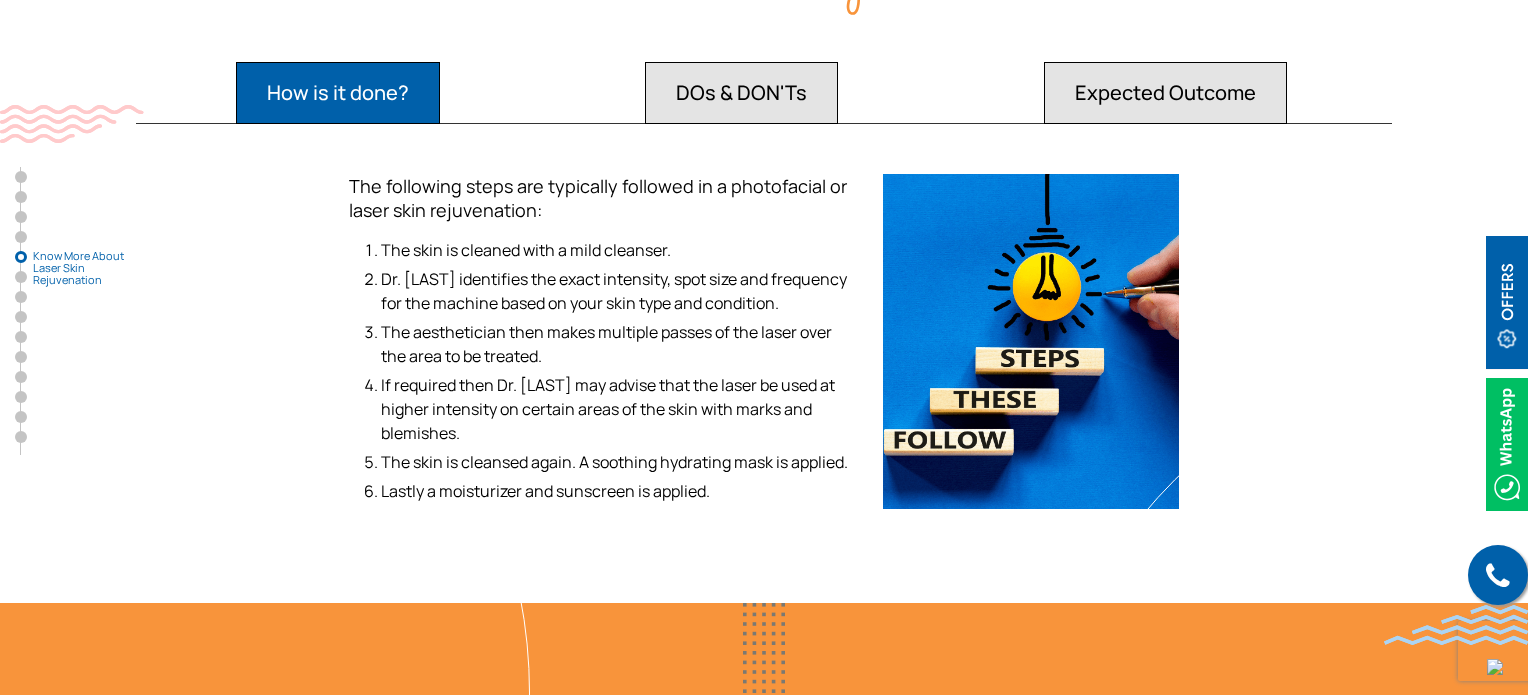 click on "DOs & DON'Ts" at bounding box center [338, 93] 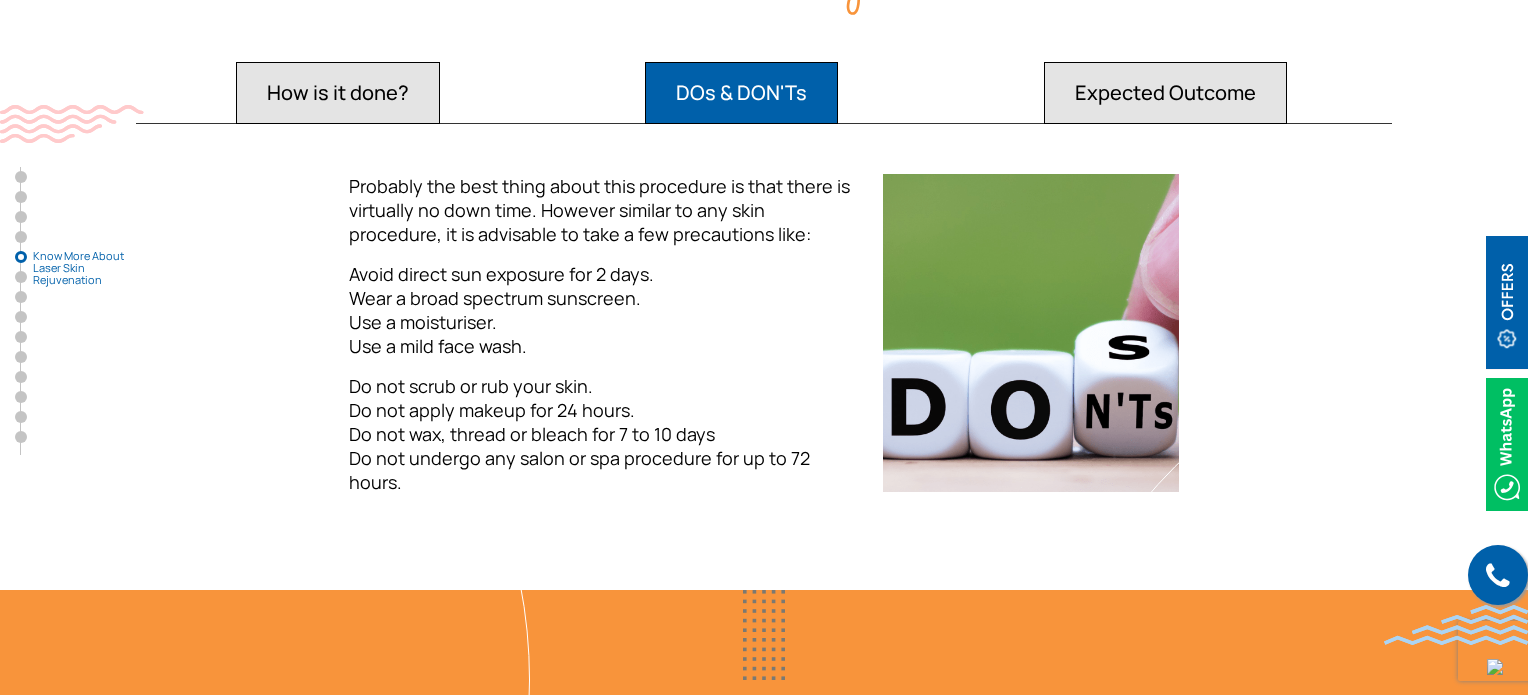 click on "Expected Outcome" at bounding box center (338, 93) 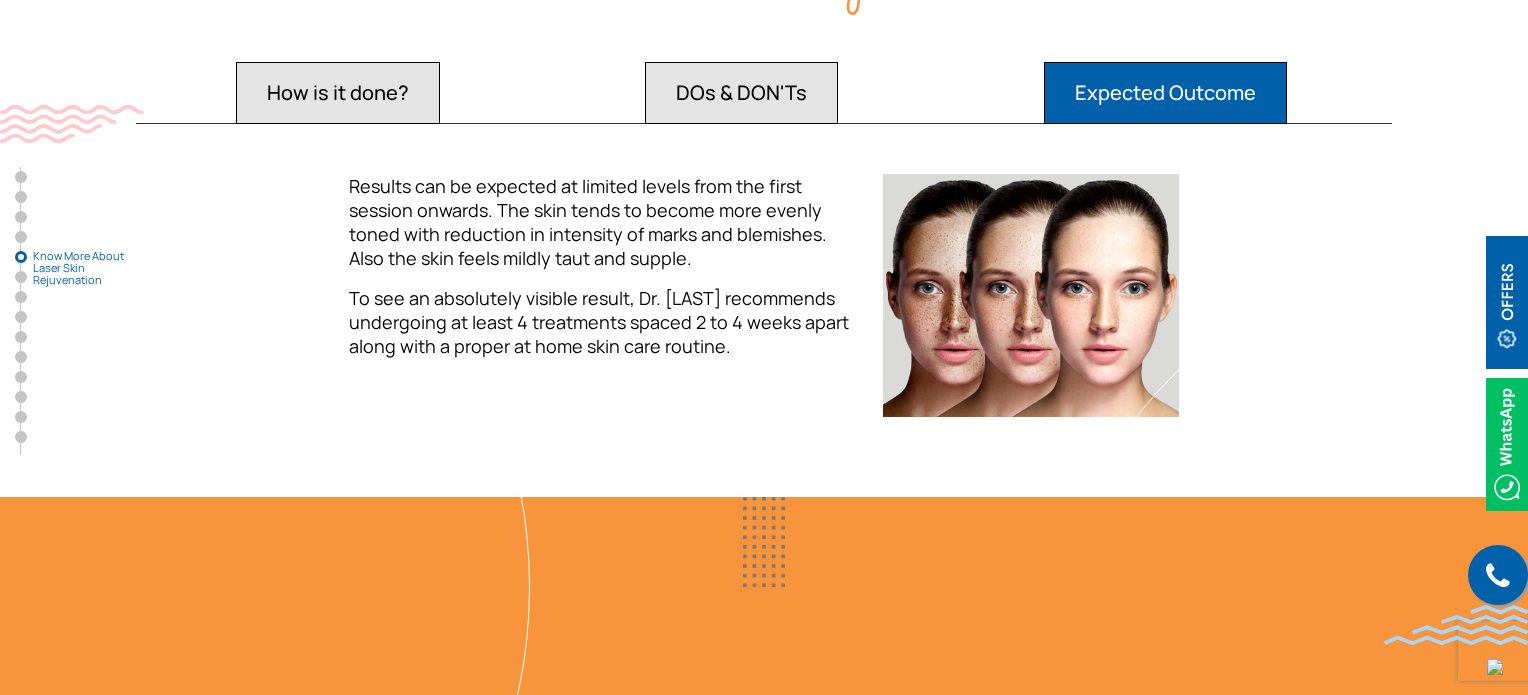 type 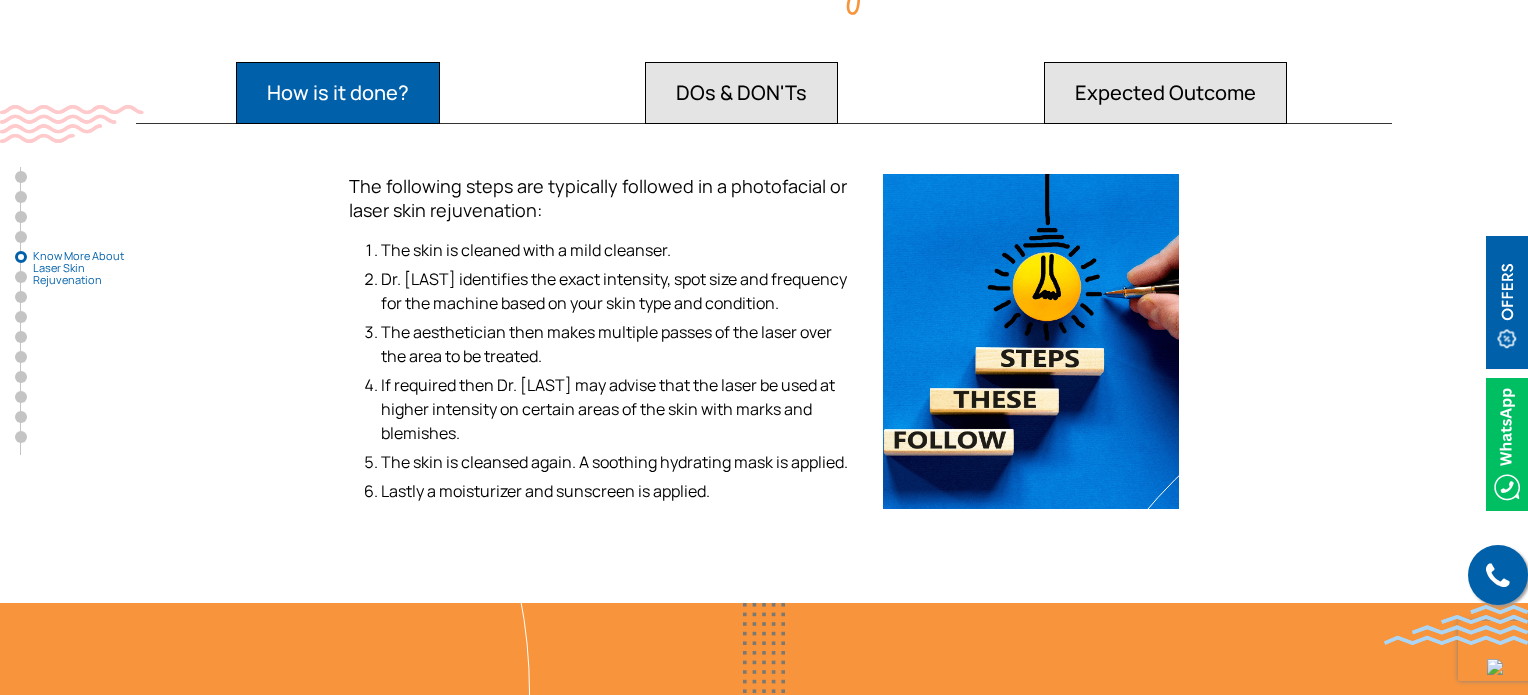 type 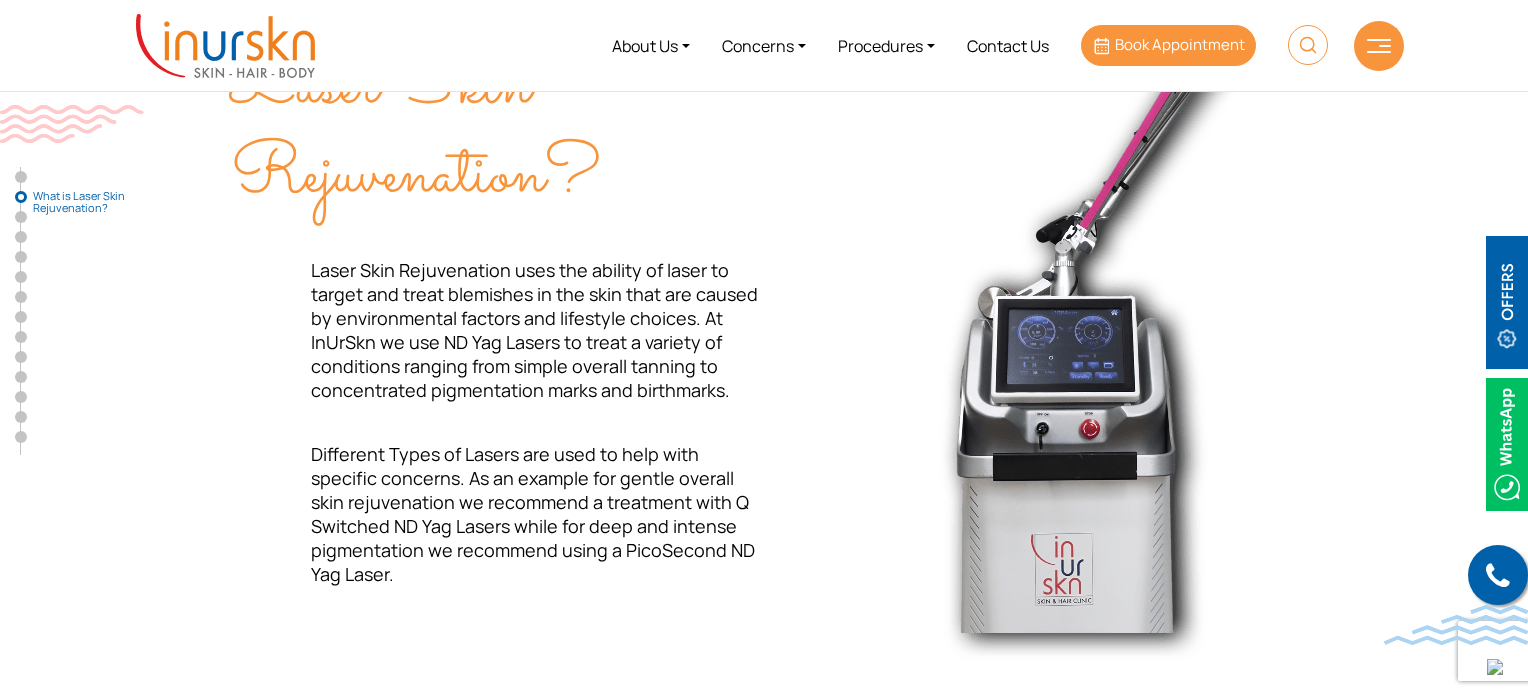 scroll, scrollTop: 717, scrollLeft: 0, axis: vertical 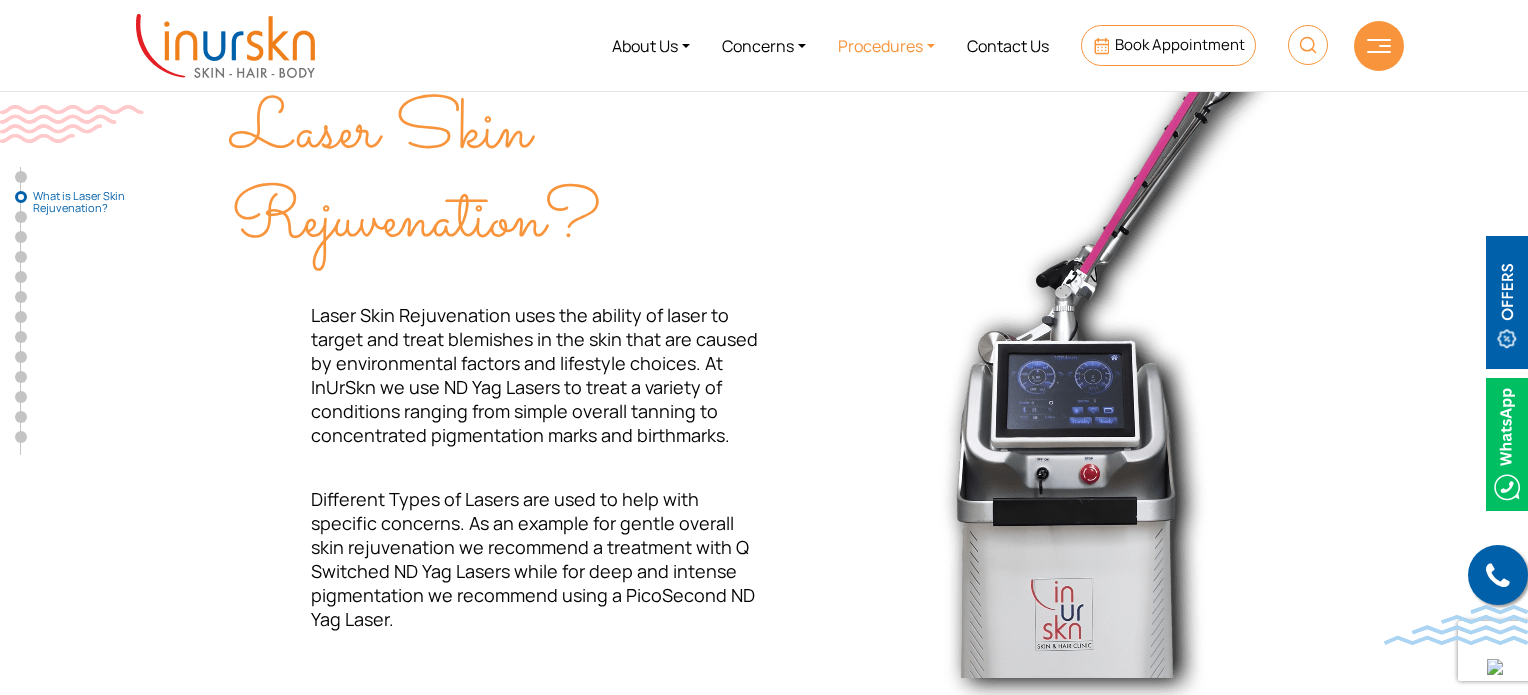 click on "Procedures" at bounding box center [886, 45] 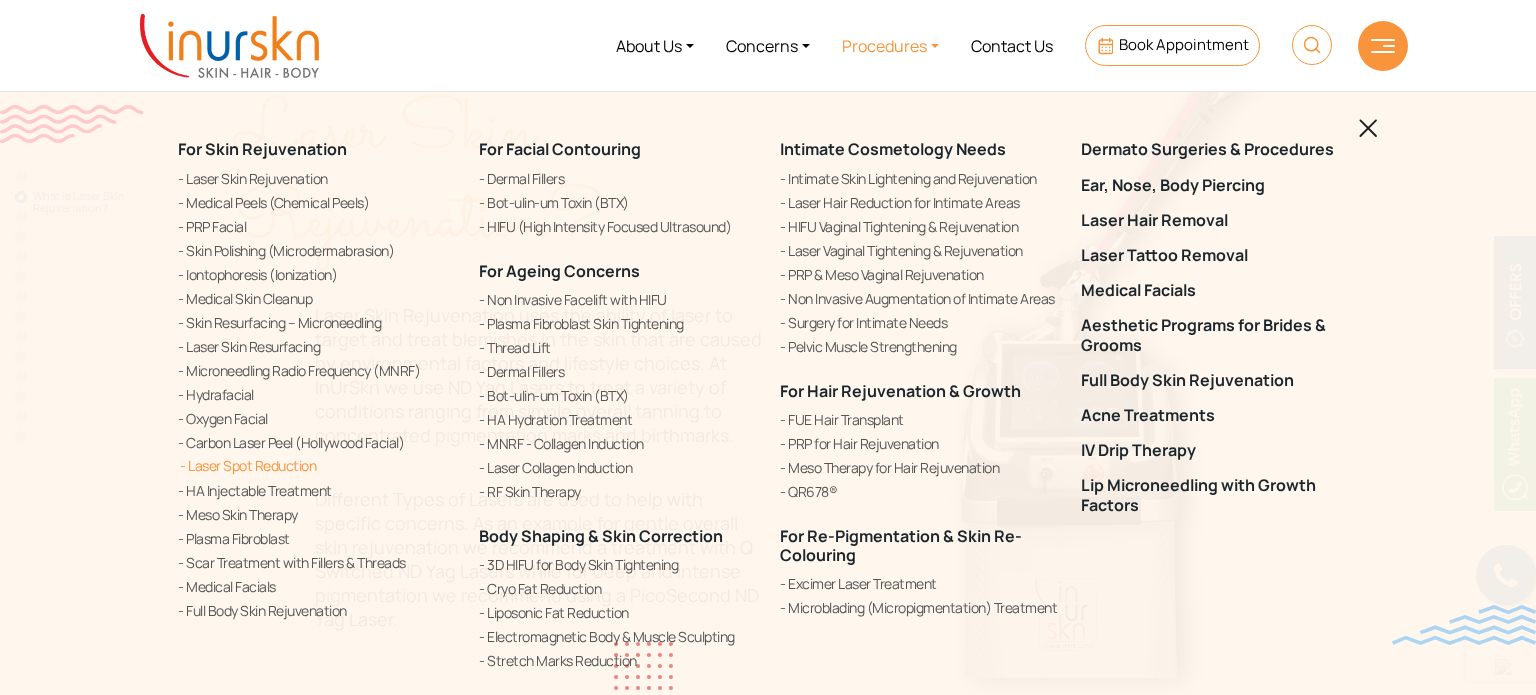 click on "Laser Spot Reduction" at bounding box center [316, 465] 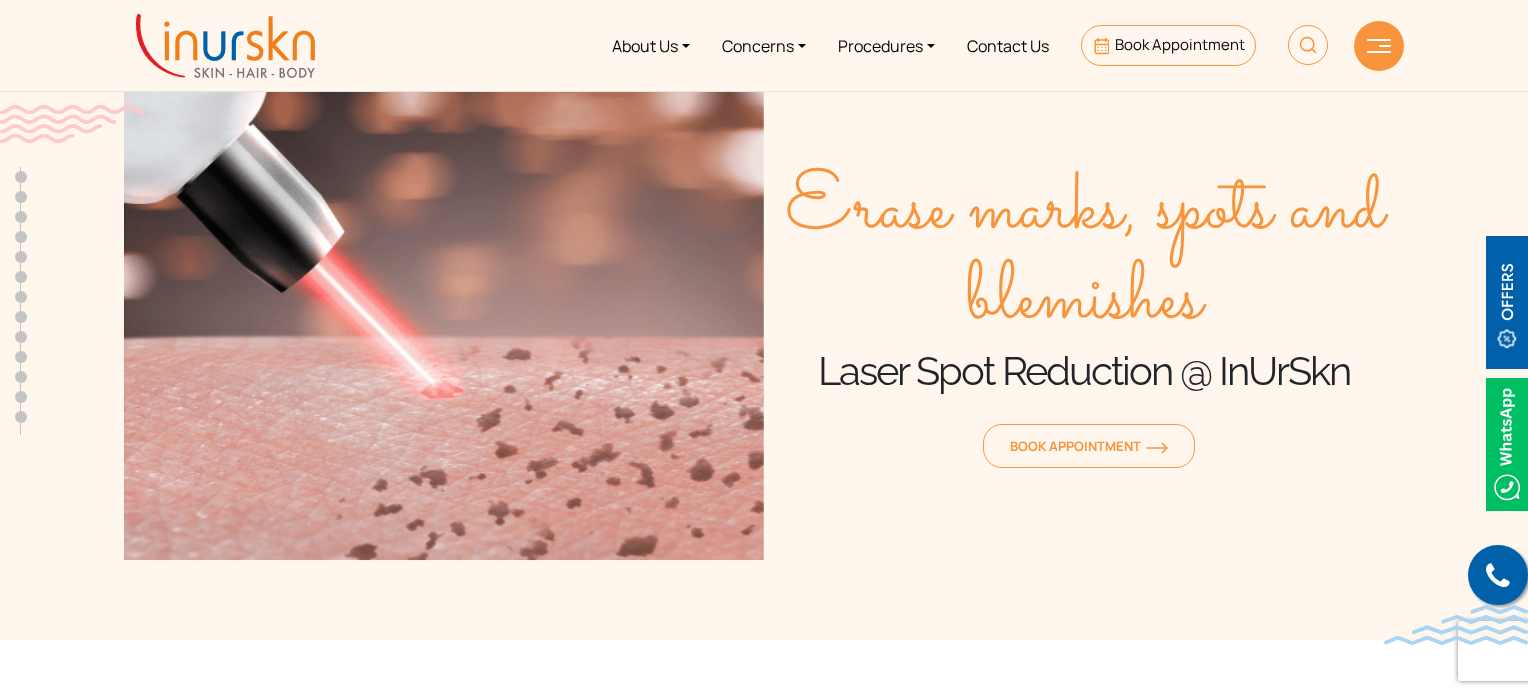 scroll, scrollTop: 0, scrollLeft: 0, axis: both 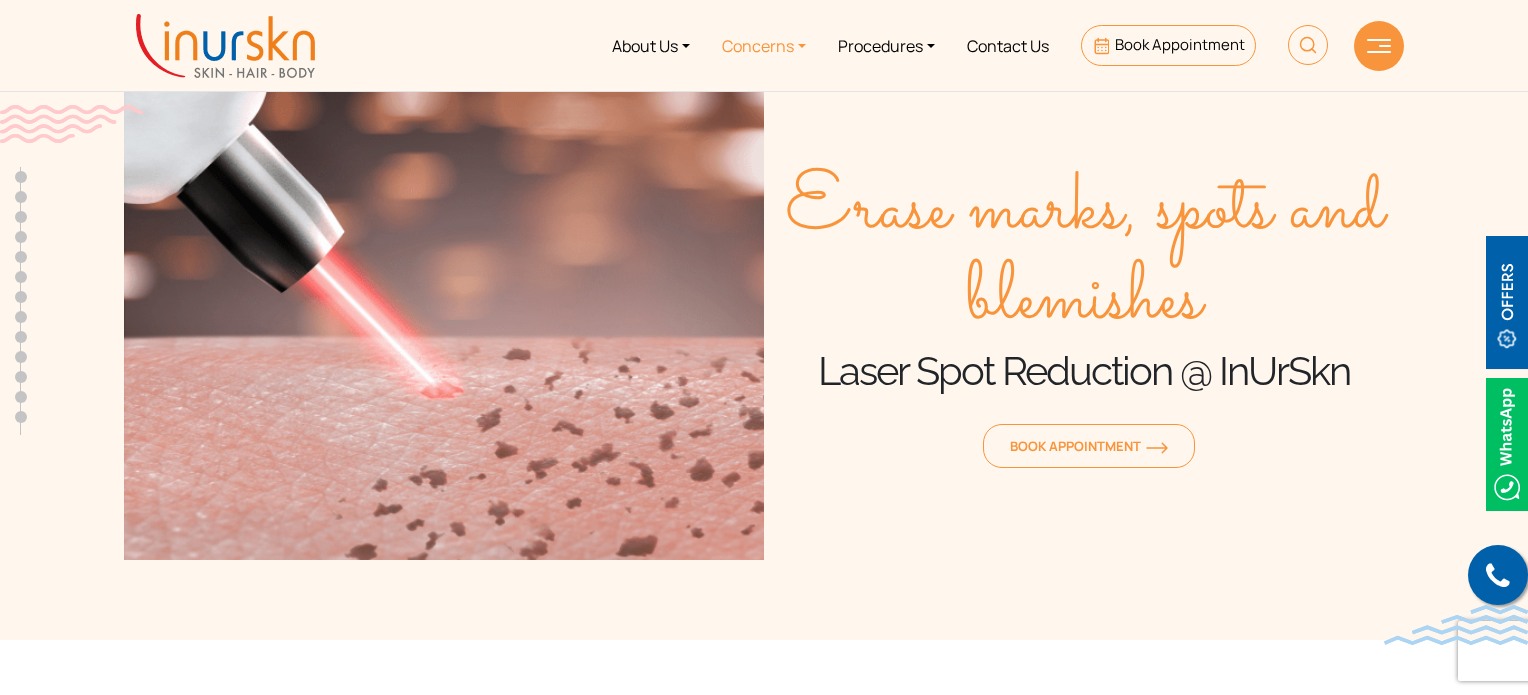 click on "Concerns" at bounding box center [764, 45] 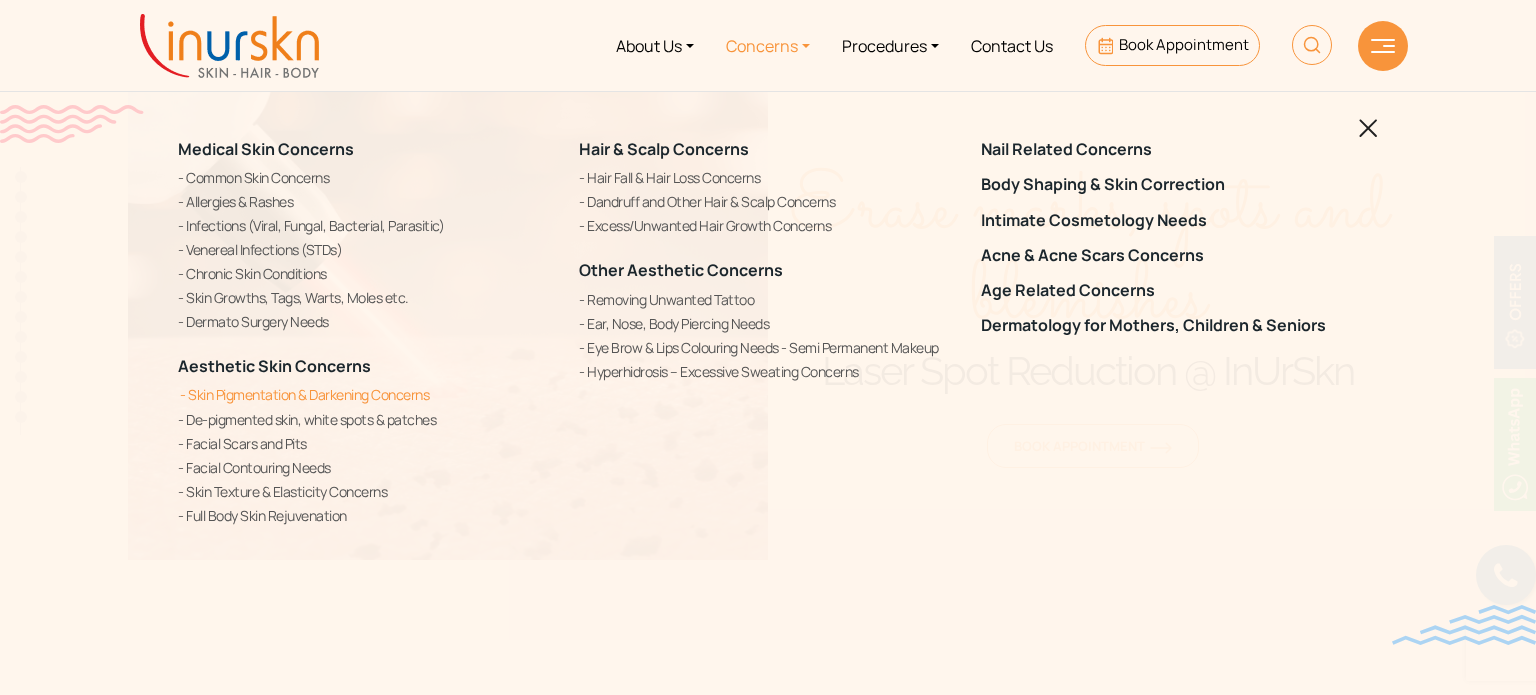 click on "Skin Pigmentation & Darkening Concerns" at bounding box center (366, 394) 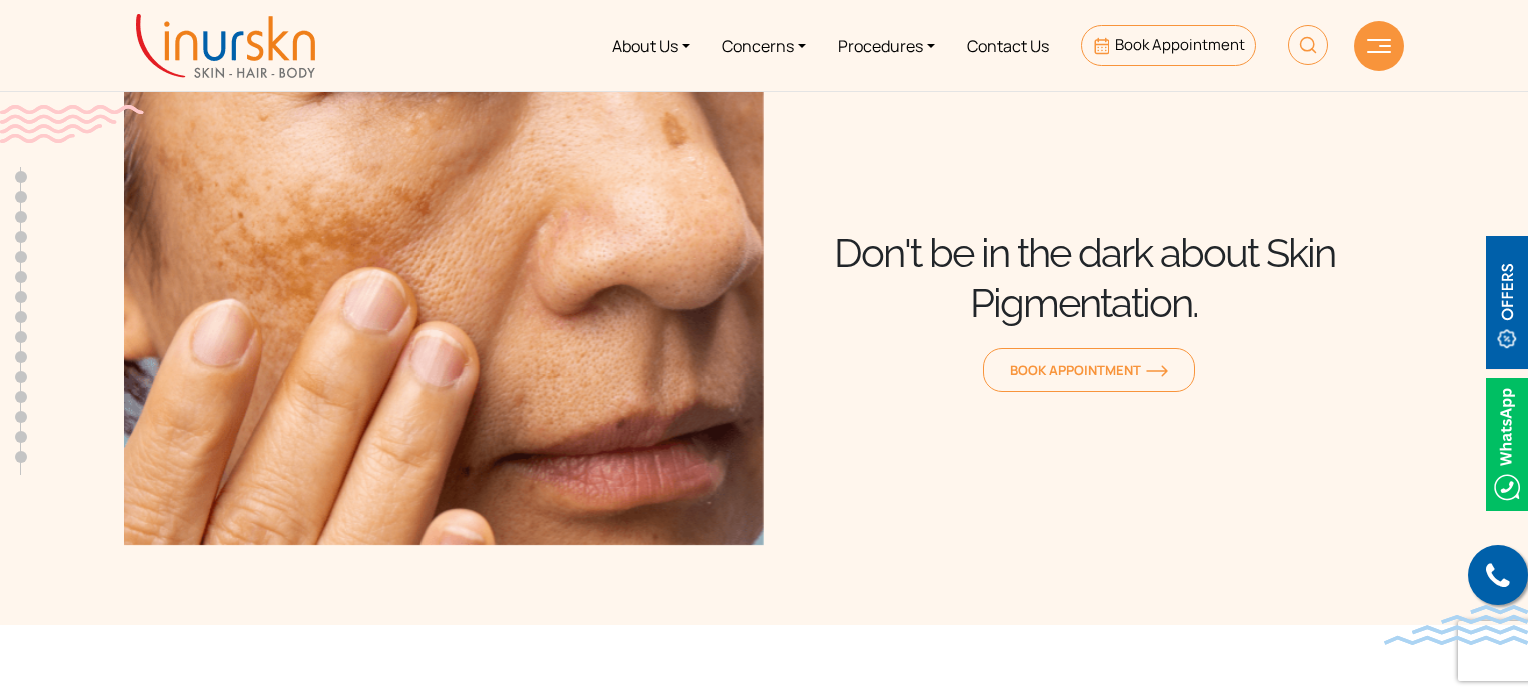 scroll, scrollTop: 0, scrollLeft: 0, axis: both 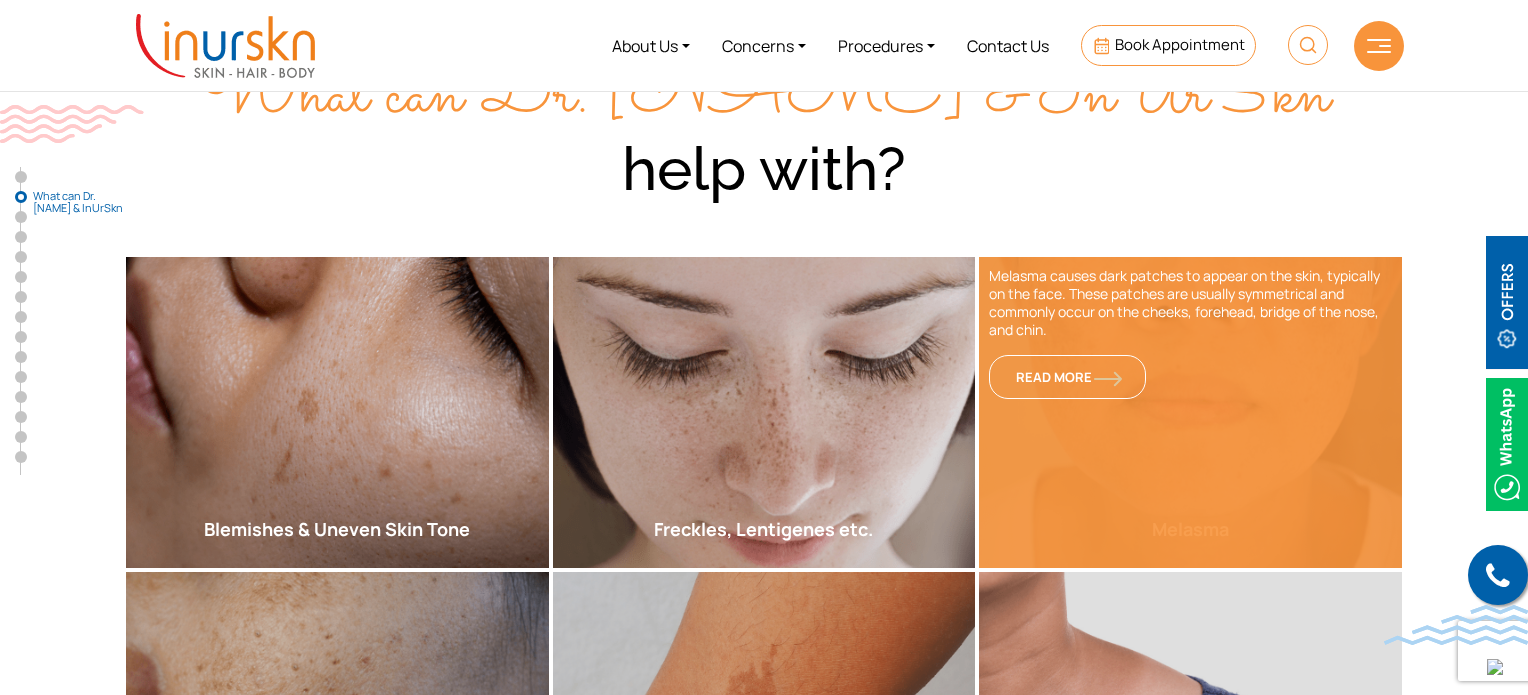 click on "Melasma causes dark patches to appear on the skin, typically on the face. These patches are usually symmetrical and commonly occur on the cheeks, forehead, bridge of the nose, and chin.
Read More" at bounding box center [1190, 412] 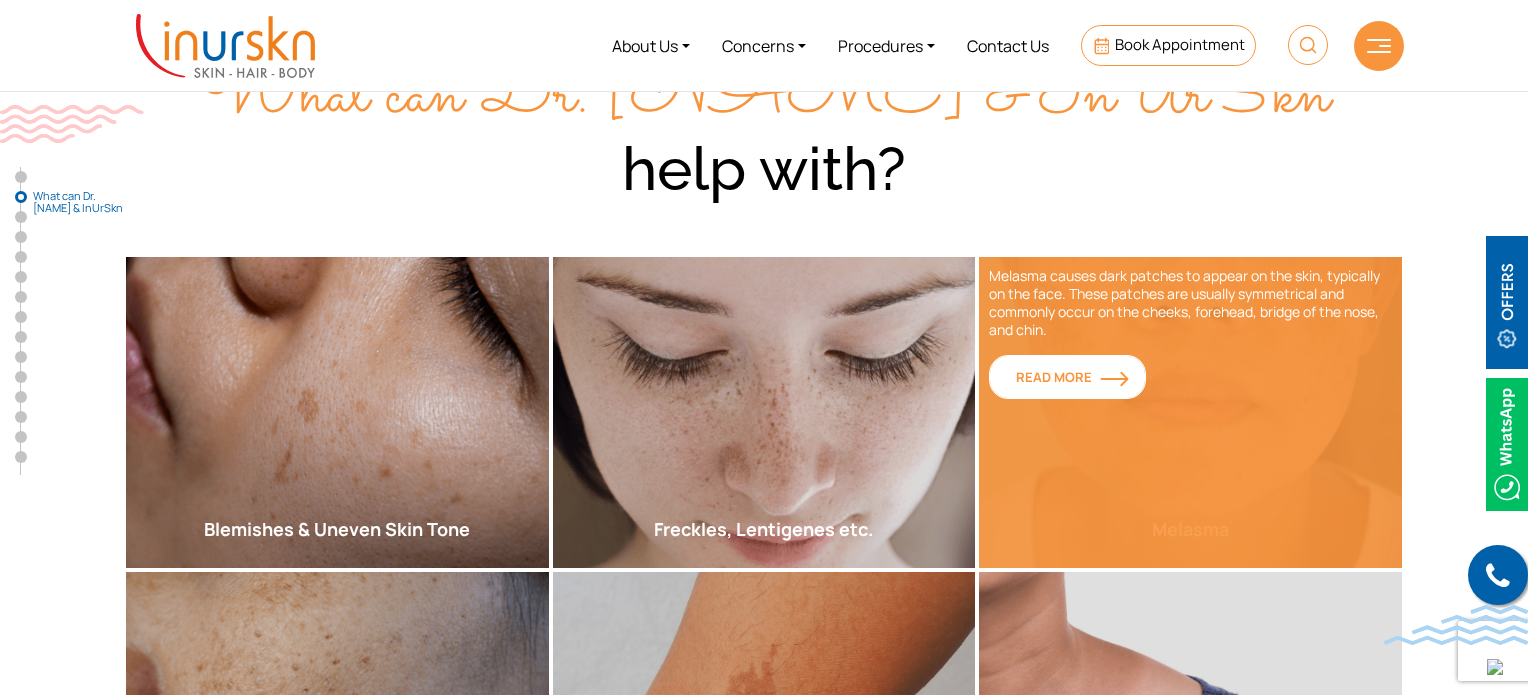 click on "Read More" at bounding box center [1067, 377] 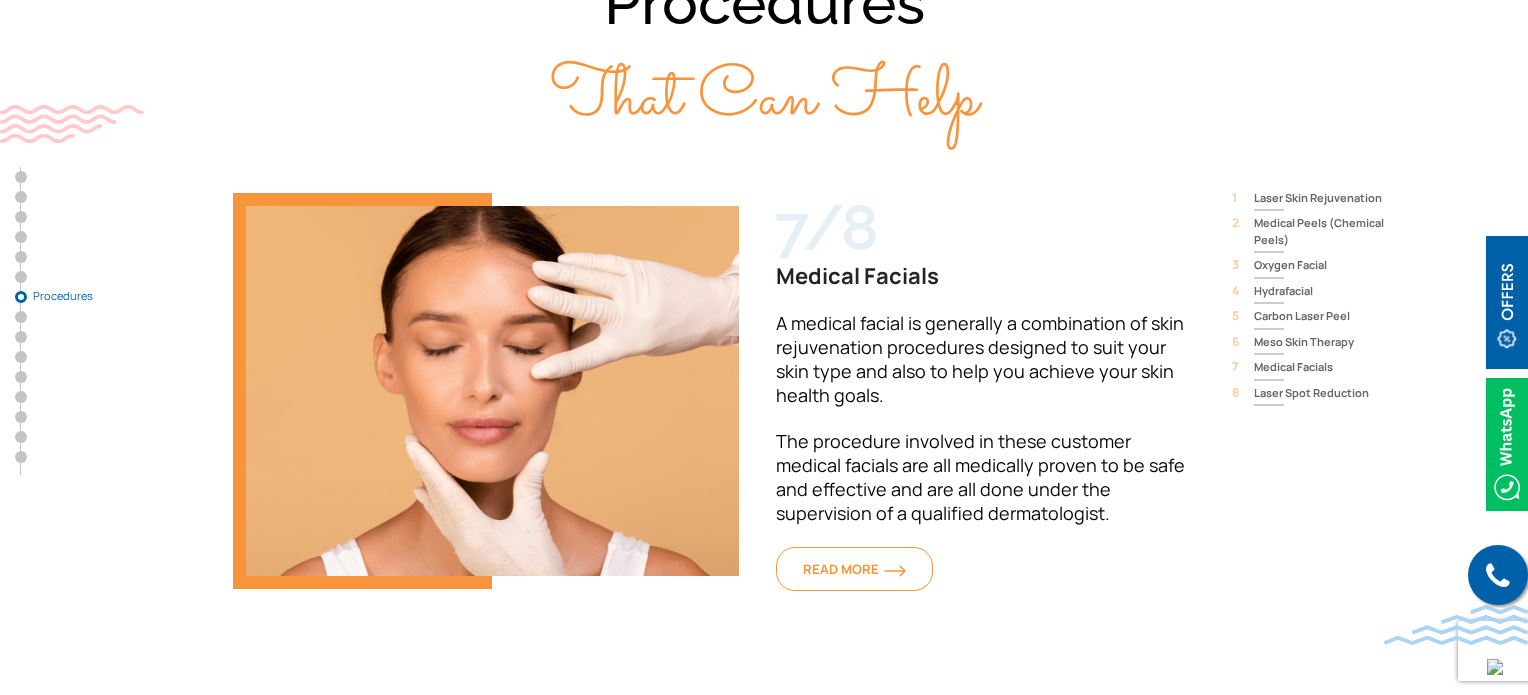 scroll, scrollTop: 6777, scrollLeft: 0, axis: vertical 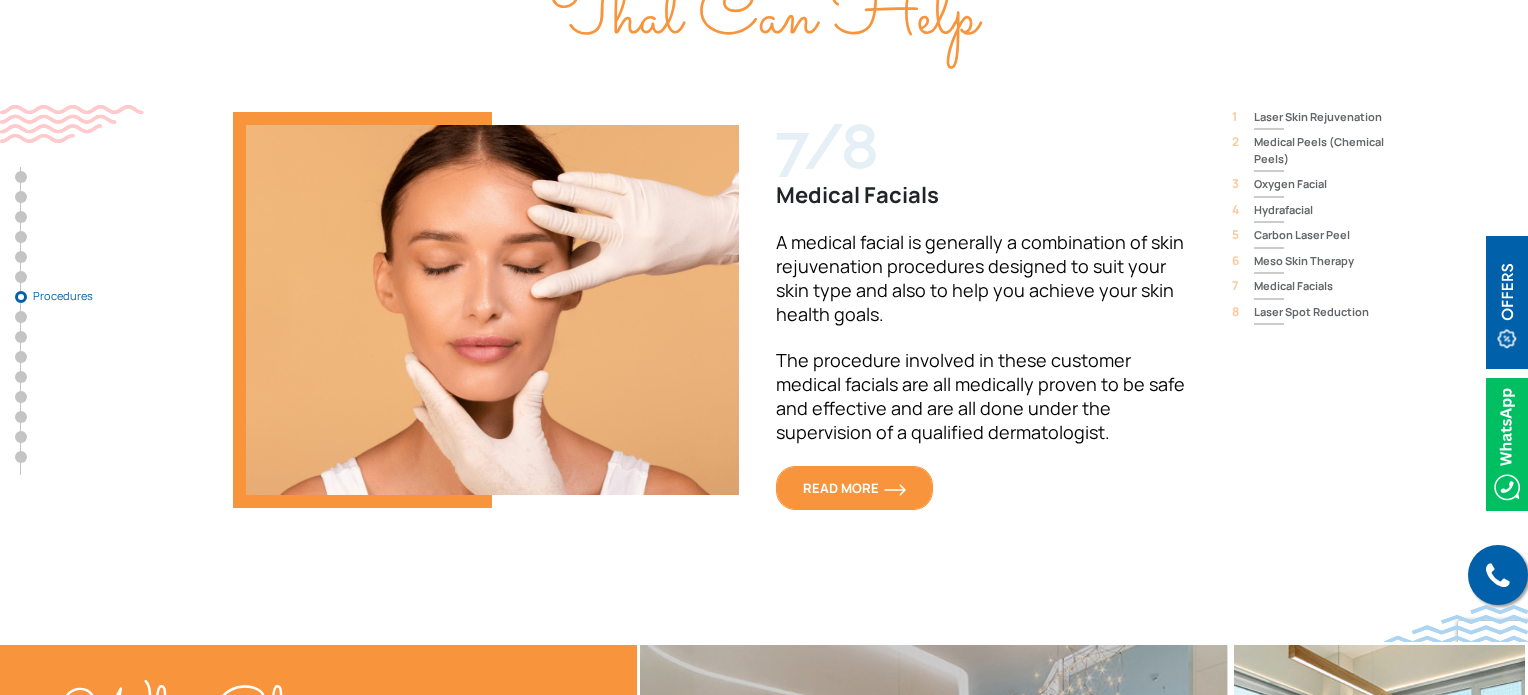 click on "READ MORE" at bounding box center [854, 488] 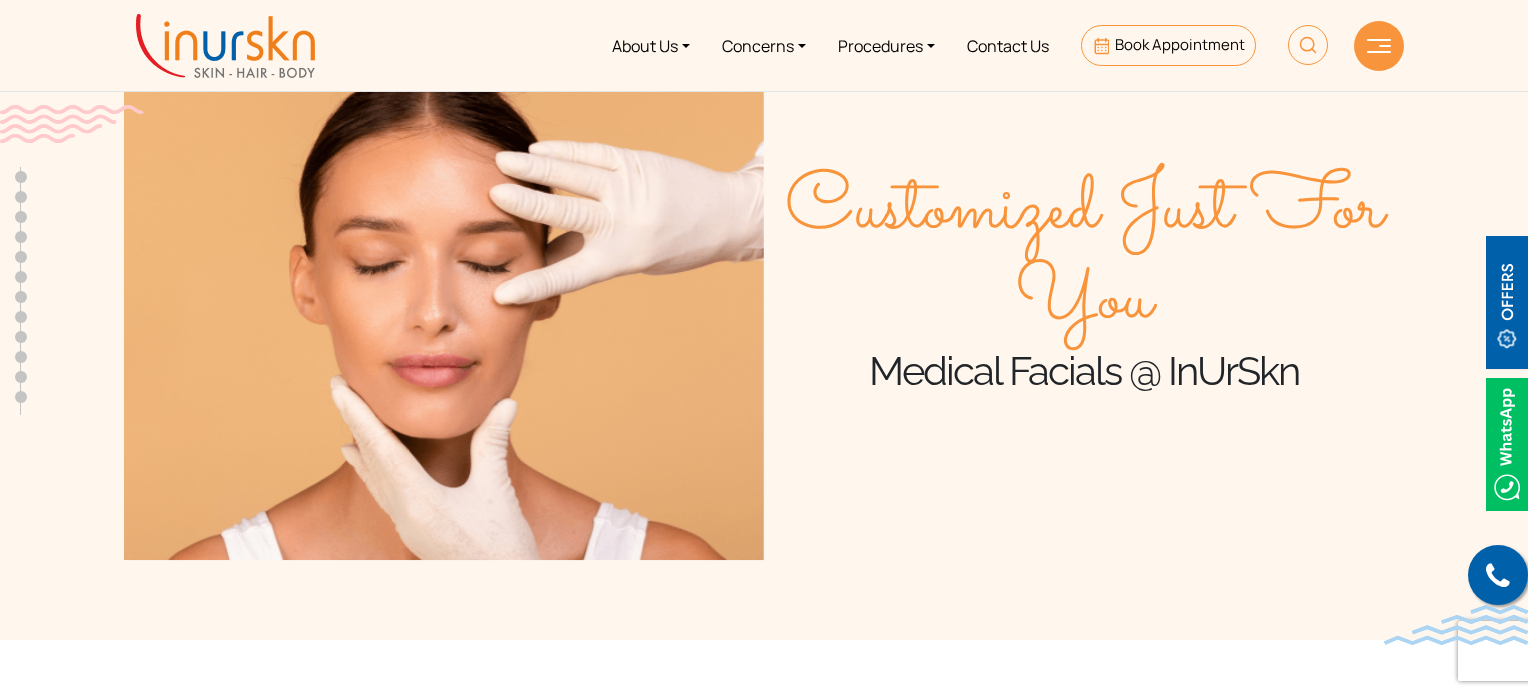 scroll, scrollTop: 0, scrollLeft: 0, axis: both 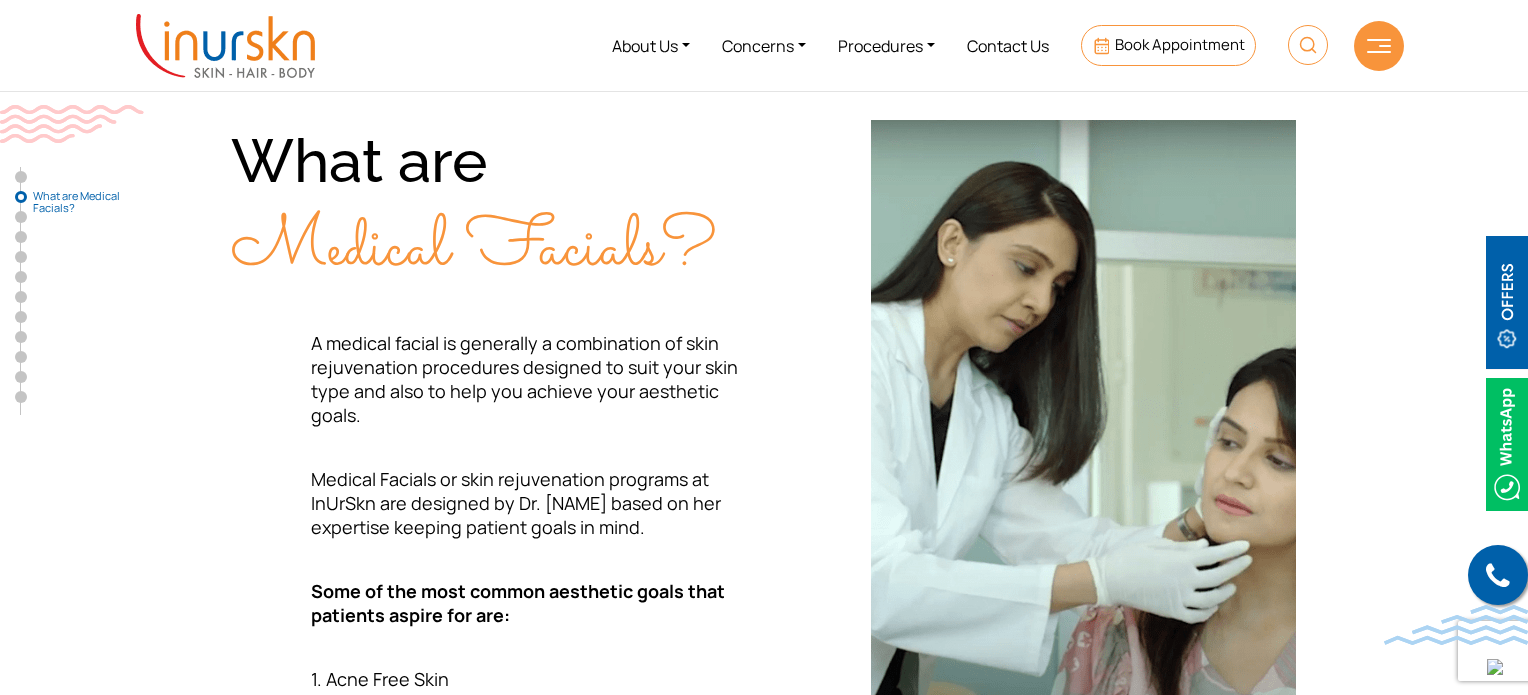 click on "What are Medical Facials?
A medical facial is generally a combination of skin rejuvenation procedures designed to suit your skin type and also to help you achieve your aesthetic goals.
Medical Facials or skin rejuvenation programs at InUrSkn are designed by Dr. [NAME] based on her expertise keeping patient goals in mind.
Some of the most common aesthetic goals that patients aspire for are:
1. Acne Free Skin
2. Glowing Skin
3. Hydrated Skin
4. De-Tanned Skin
5. Fresh Looking Skin" at bounding box center [764, 461] 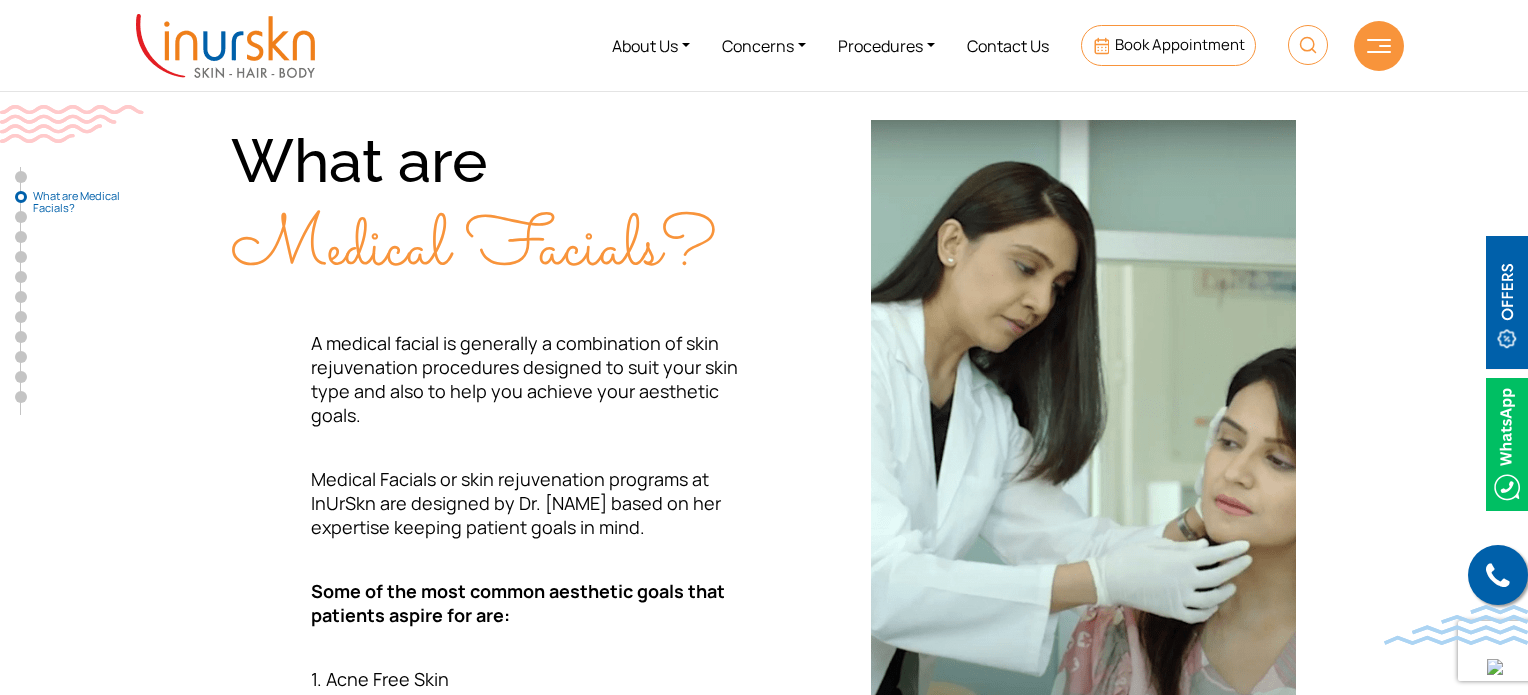click on "What are Medical Facials?
A medical facial is generally a combination of skin rejuvenation procedures designed to suit your skin type and also to help you achieve your aesthetic goals.
Medical Facials or skin rejuvenation programs at InUrSkn are designed by Dr. [NAME] based on her expertise keeping patient goals in mind.
Some of the most common aesthetic goals that patients aspire for are:
1. Acne Free Skin
2. Glowing Skin
3. Hydrated Skin
4. De-Tanned Skin
5. Fresh Looking Skin" at bounding box center [764, 461] 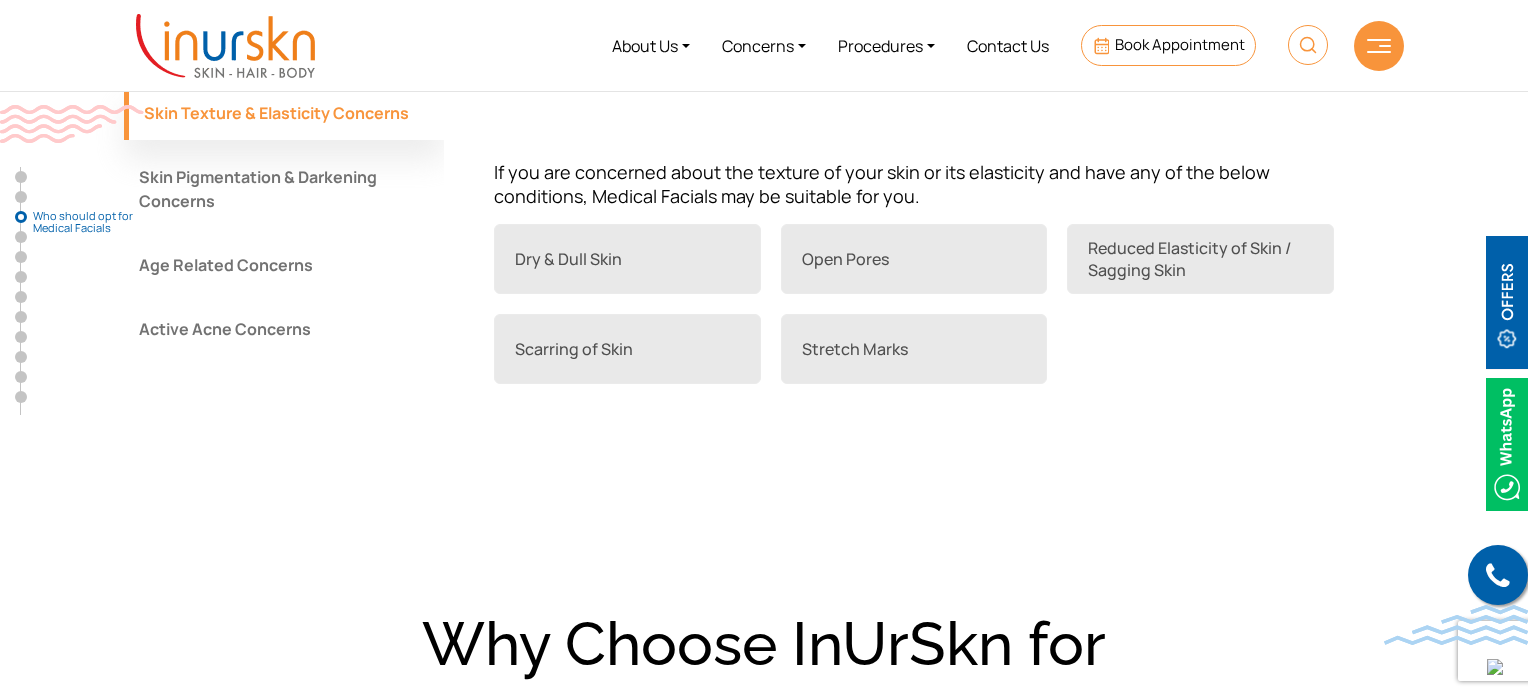 scroll, scrollTop: 1600, scrollLeft: 0, axis: vertical 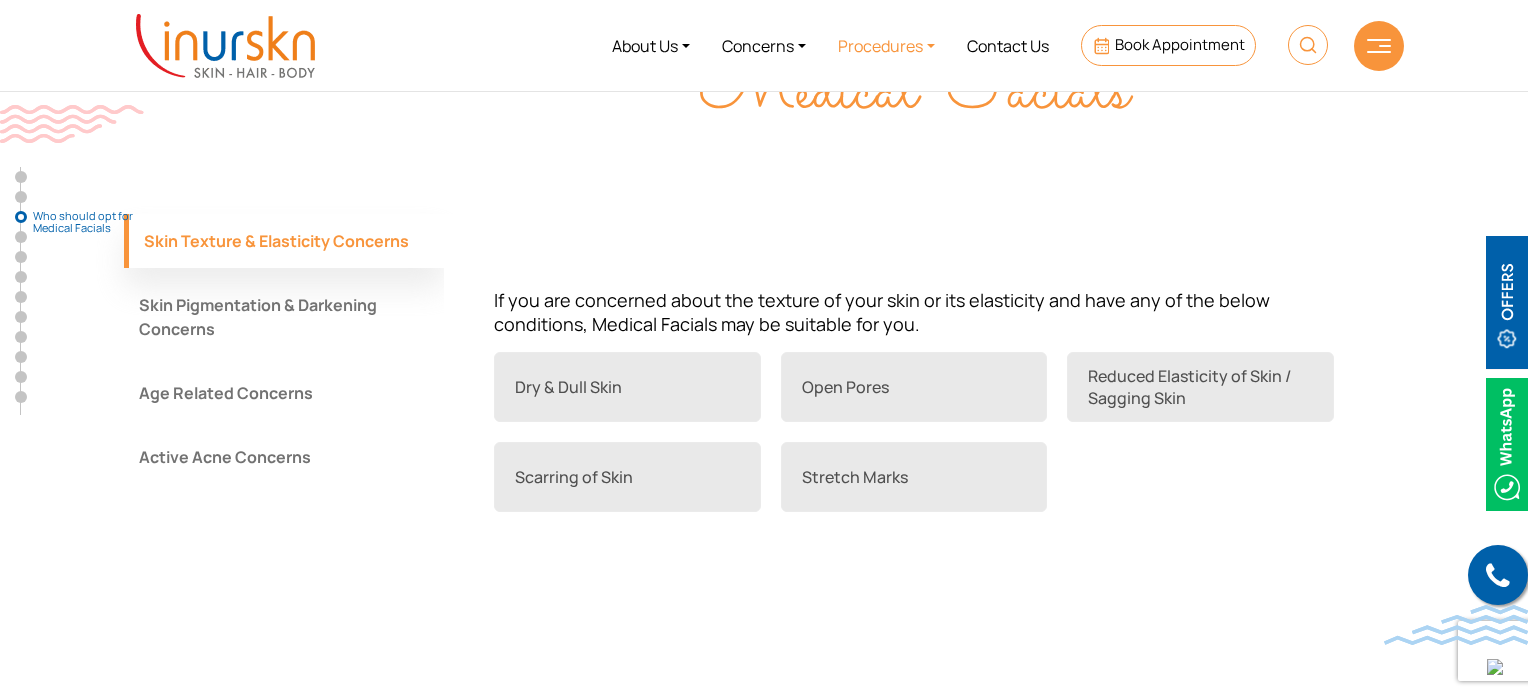 click on "Procedures" at bounding box center (886, 45) 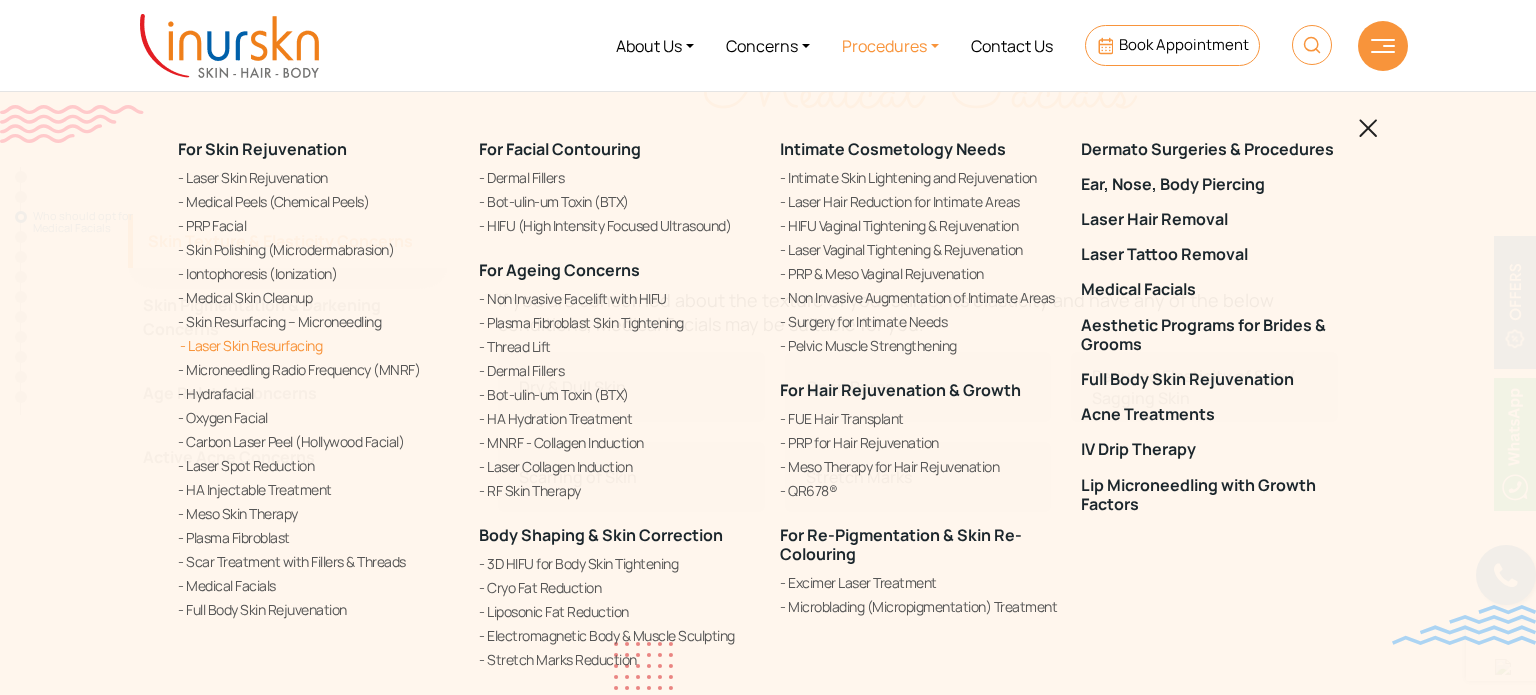 click on "Laser Skin Resurfacing" at bounding box center (316, 345) 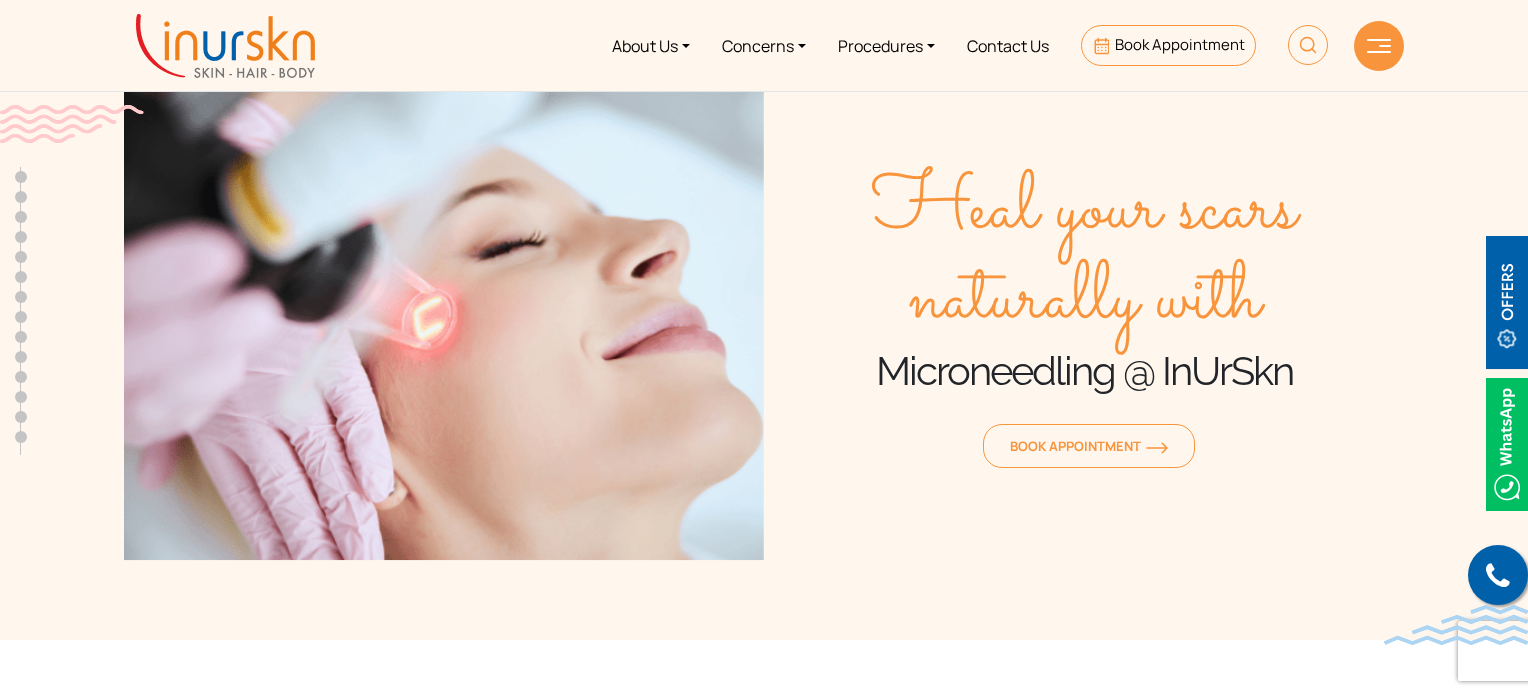 scroll, scrollTop: 0, scrollLeft: 0, axis: both 